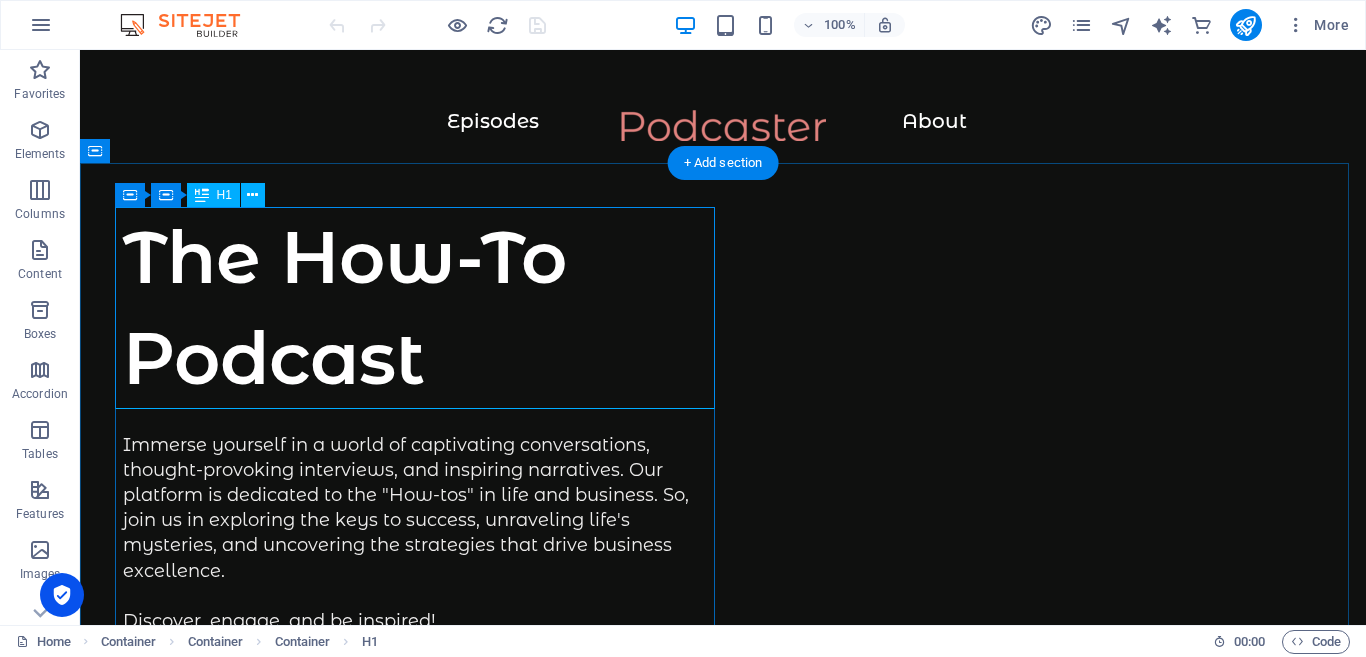 scroll, scrollTop: 0, scrollLeft: 0, axis: both 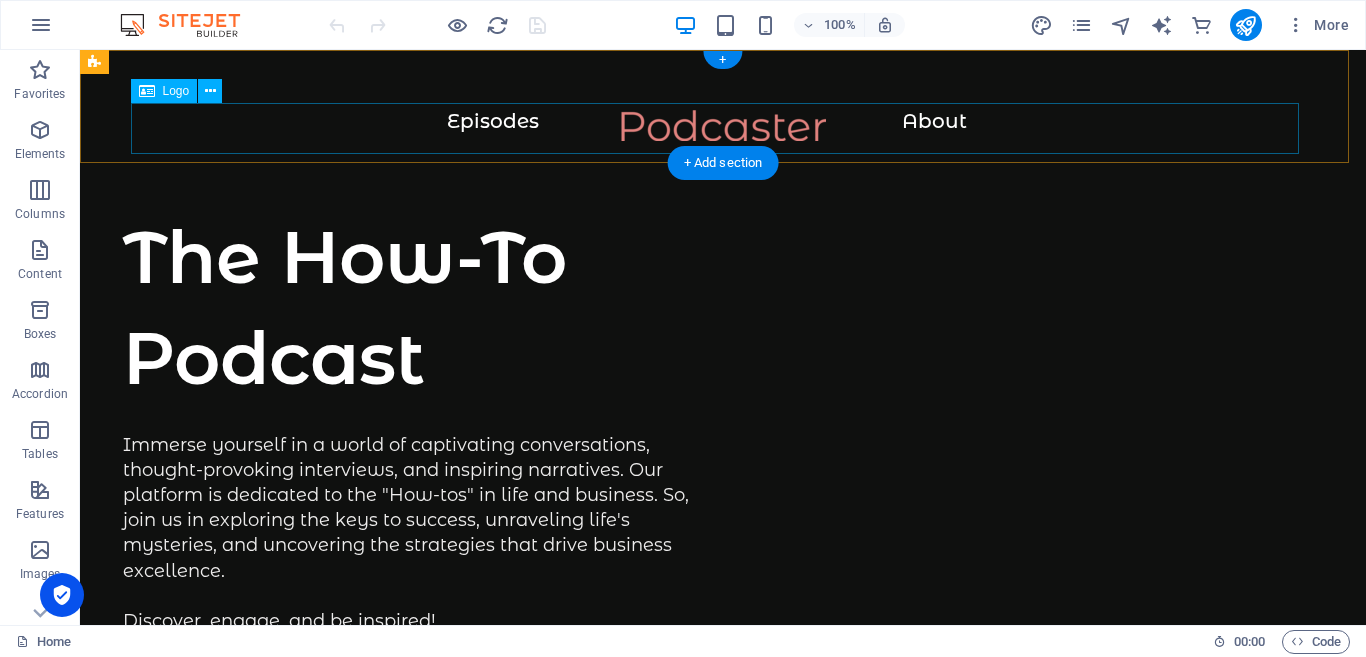 click at bounding box center [723, 135] 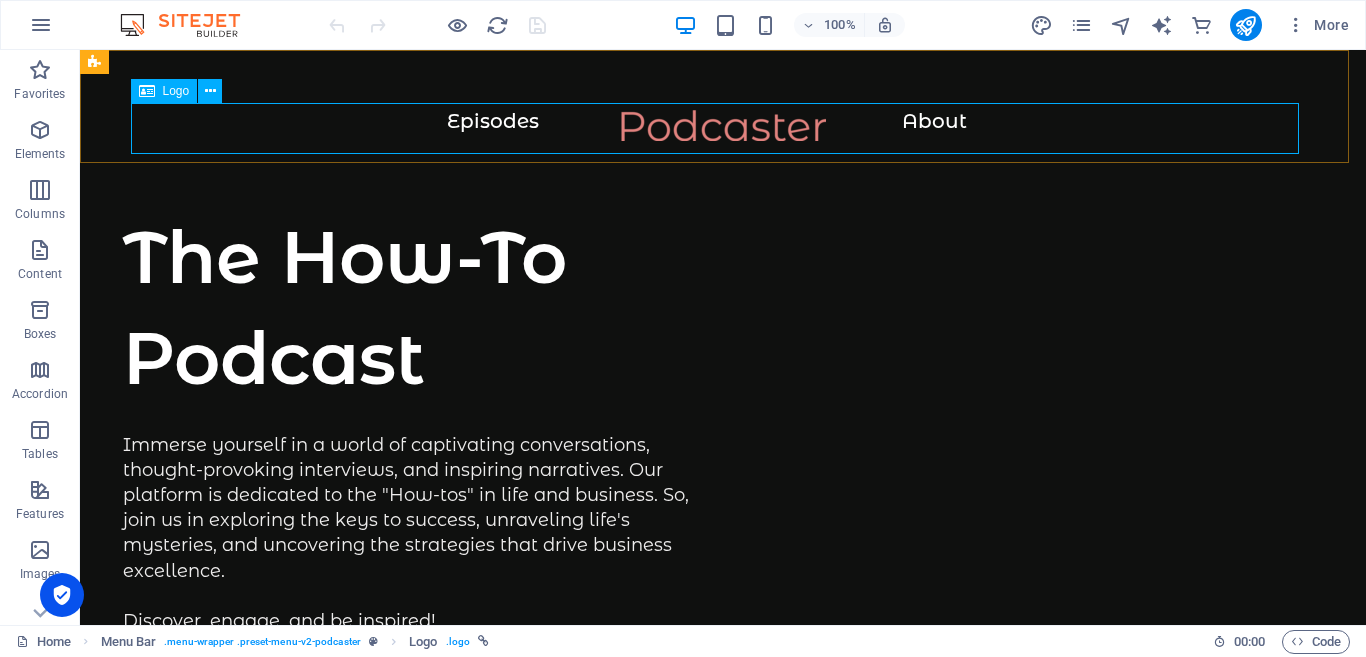 click at bounding box center (147, 91) 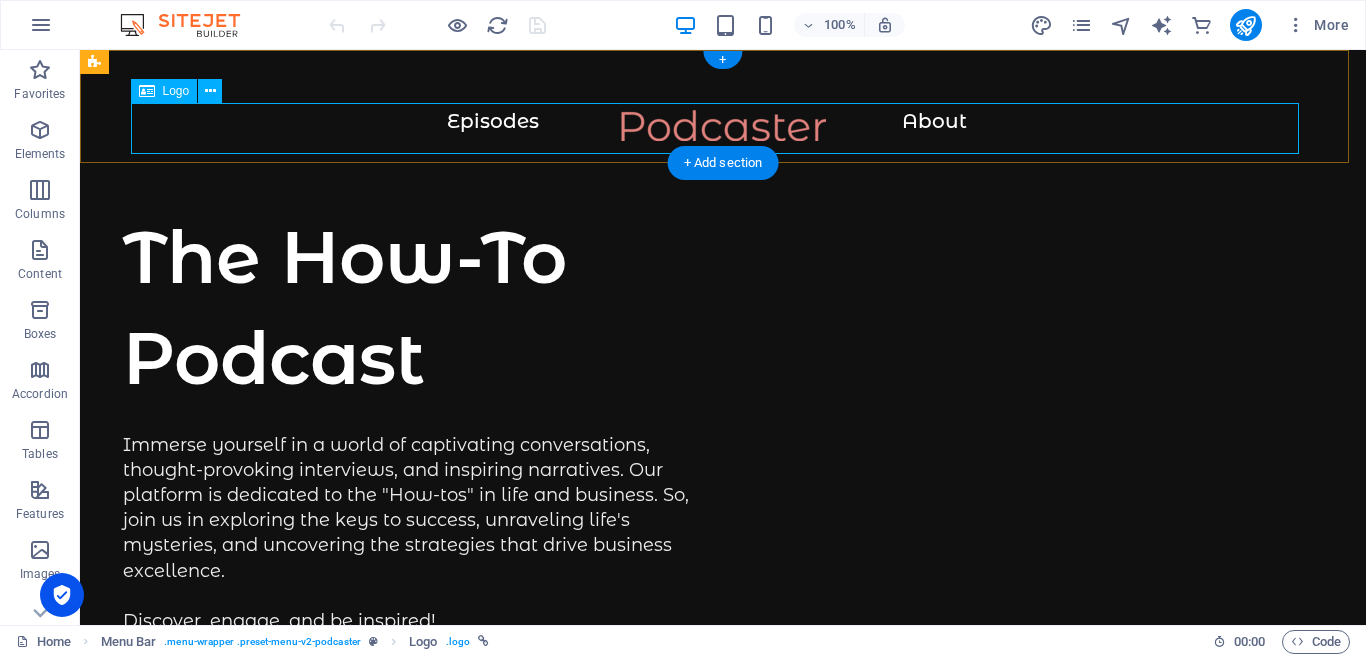 click at bounding box center (723, 135) 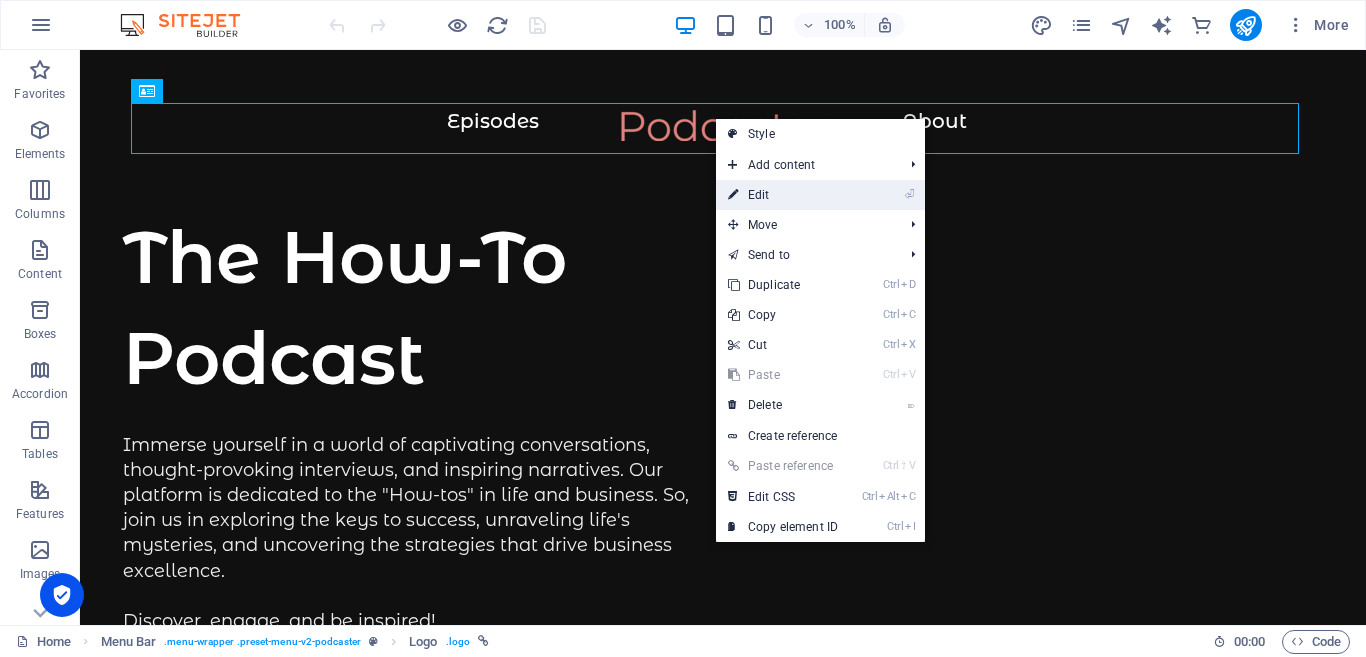click at bounding box center (733, 195) 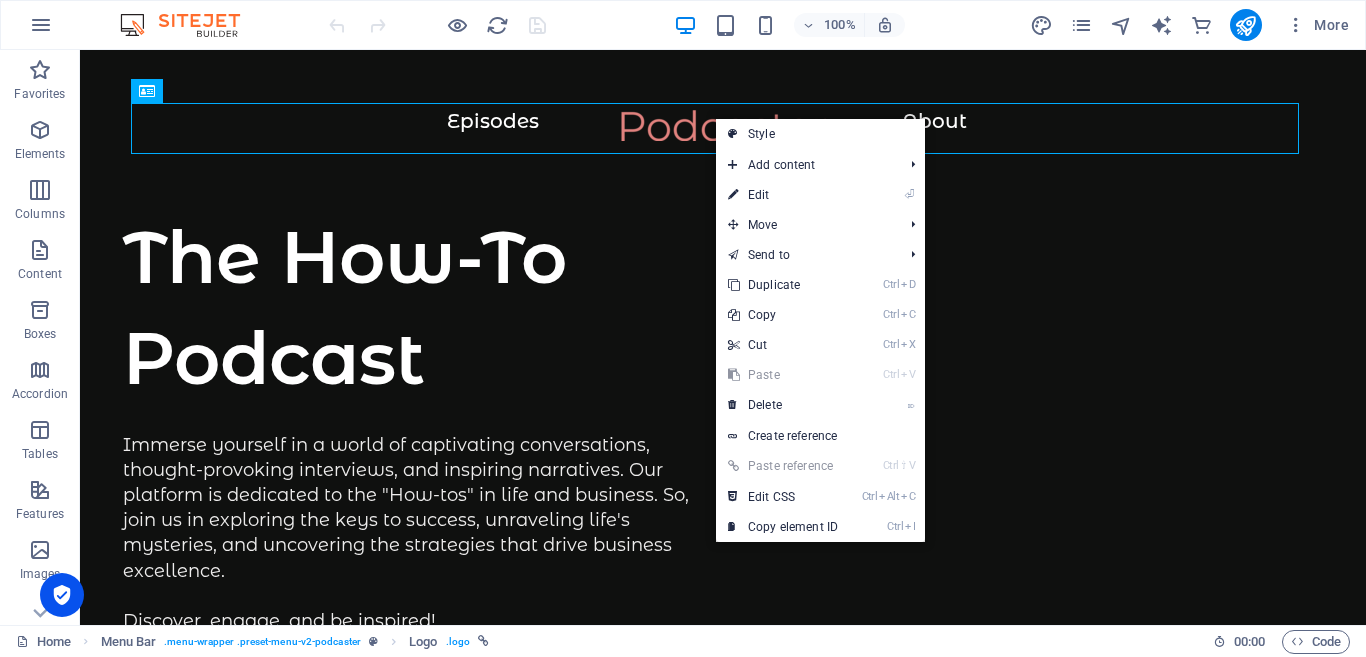 select on "px" 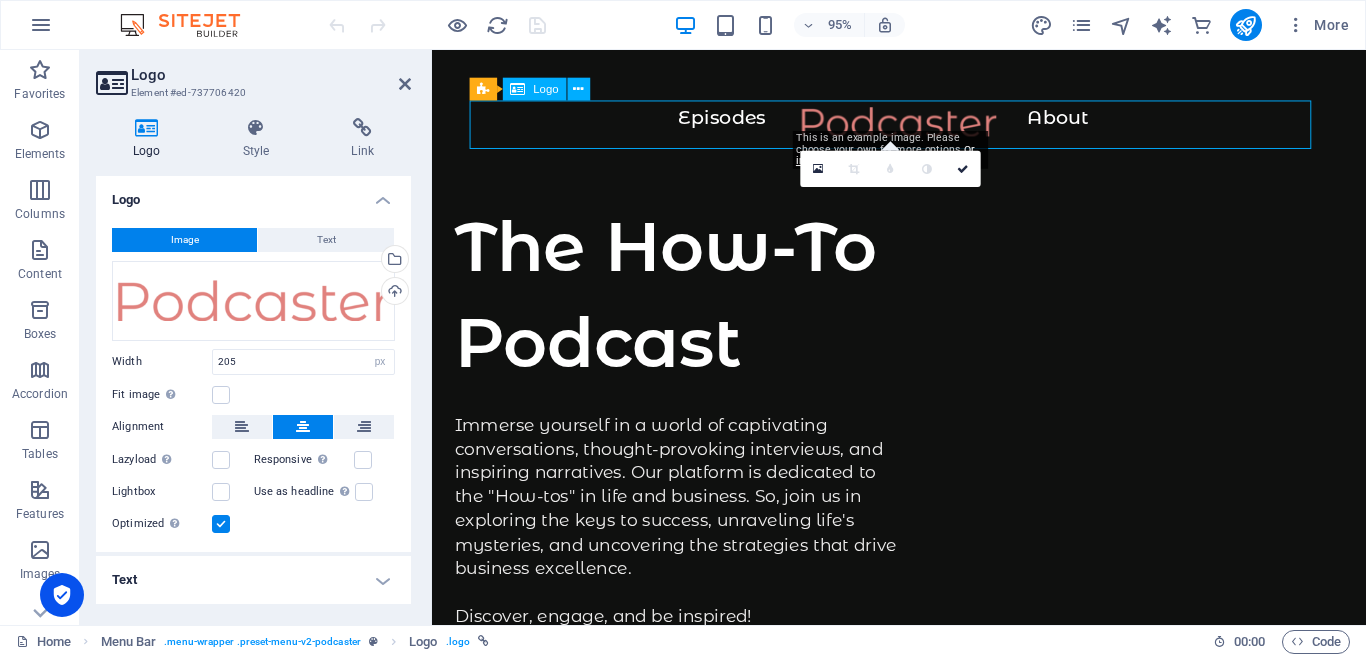 drag, startPoint x: 747, startPoint y: 117, endPoint x: 793, endPoint y: 143, distance: 52.83938 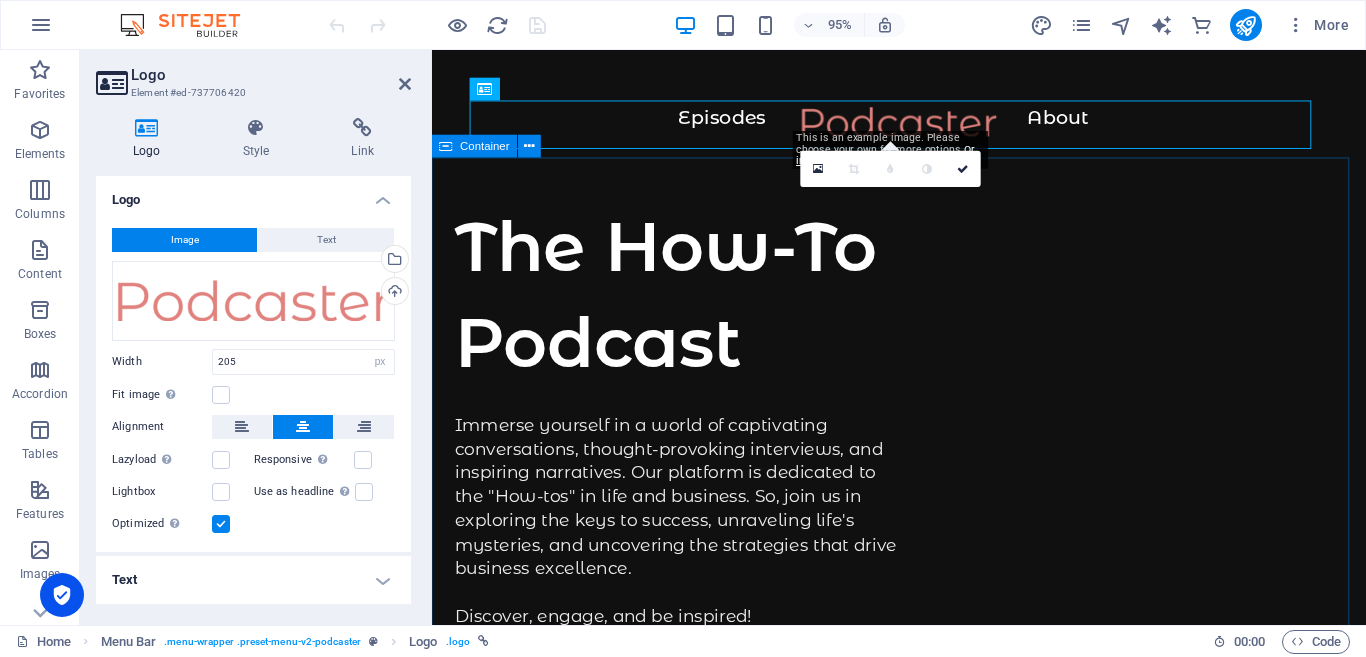 click on "The How-To Podcast Immerse yourself in a world of captivating conversations, thought-provoking interviews, and inspiring narratives. Our platform is dedicated to the "How-tos" in life and business. So, join us in exploring the keys to success, unraveling life's mysteries, and uncovering the strategies that drive business excellence. Discover, engage, and be inspired! Immerse yourself in a world of captivating conversations, thought-provoking interviews, and inspiring narratives. Our platform is dedicated to the "How-tos" in life and business. So, join us in exploring the keys to success, unraveling life's mysteries, and uncovering the strategies that drive business excellence. Discover, engage, and be inspired! Supported by:" at bounding box center [923, 1013] 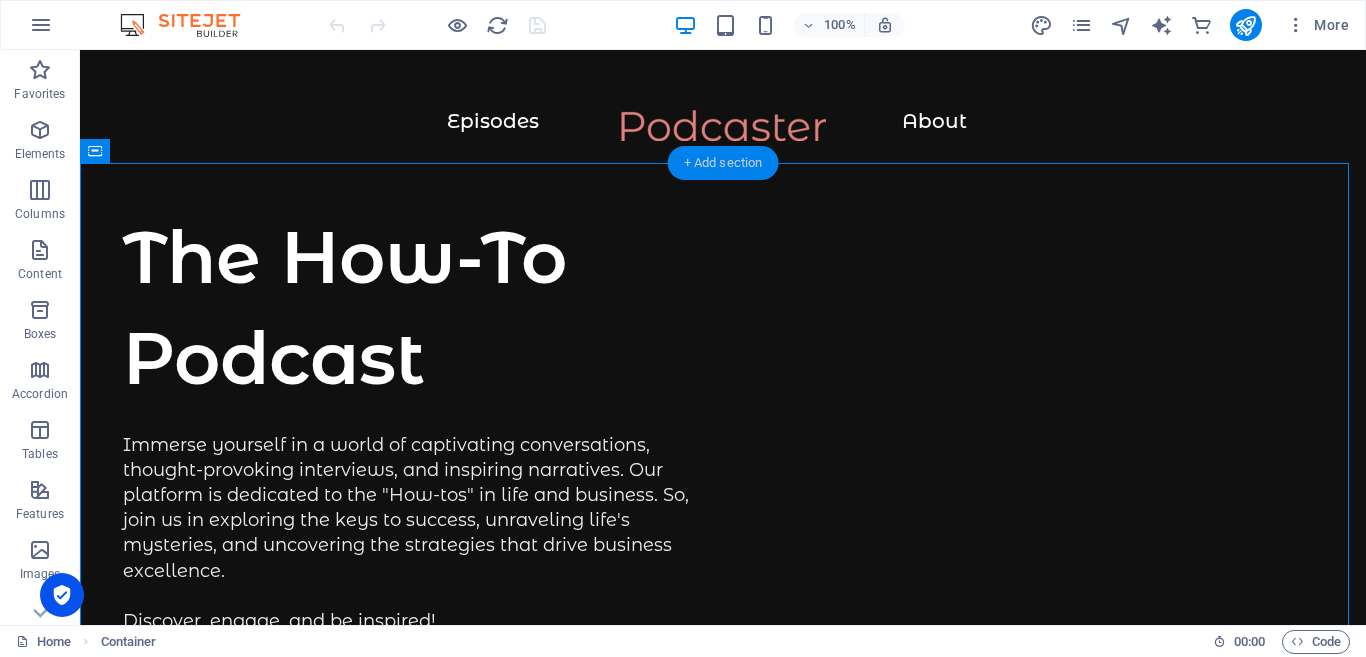 click on "+ Add section" at bounding box center (723, 163) 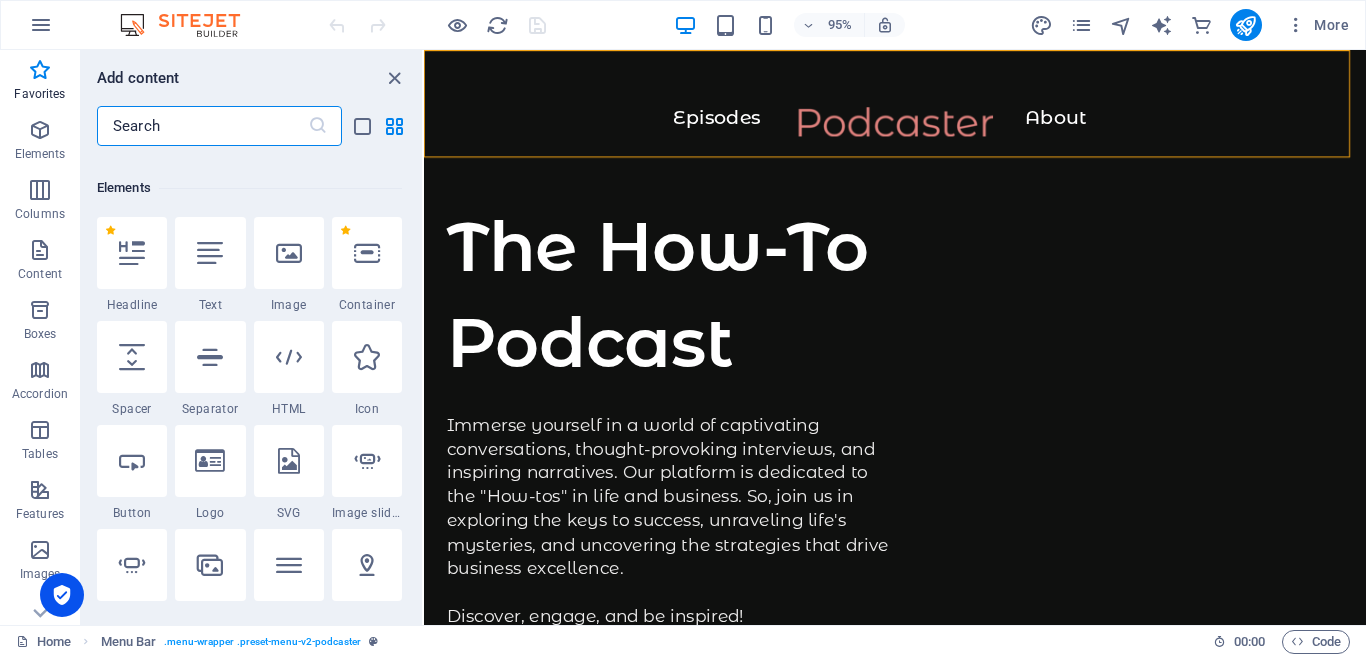 scroll, scrollTop: 0, scrollLeft: 0, axis: both 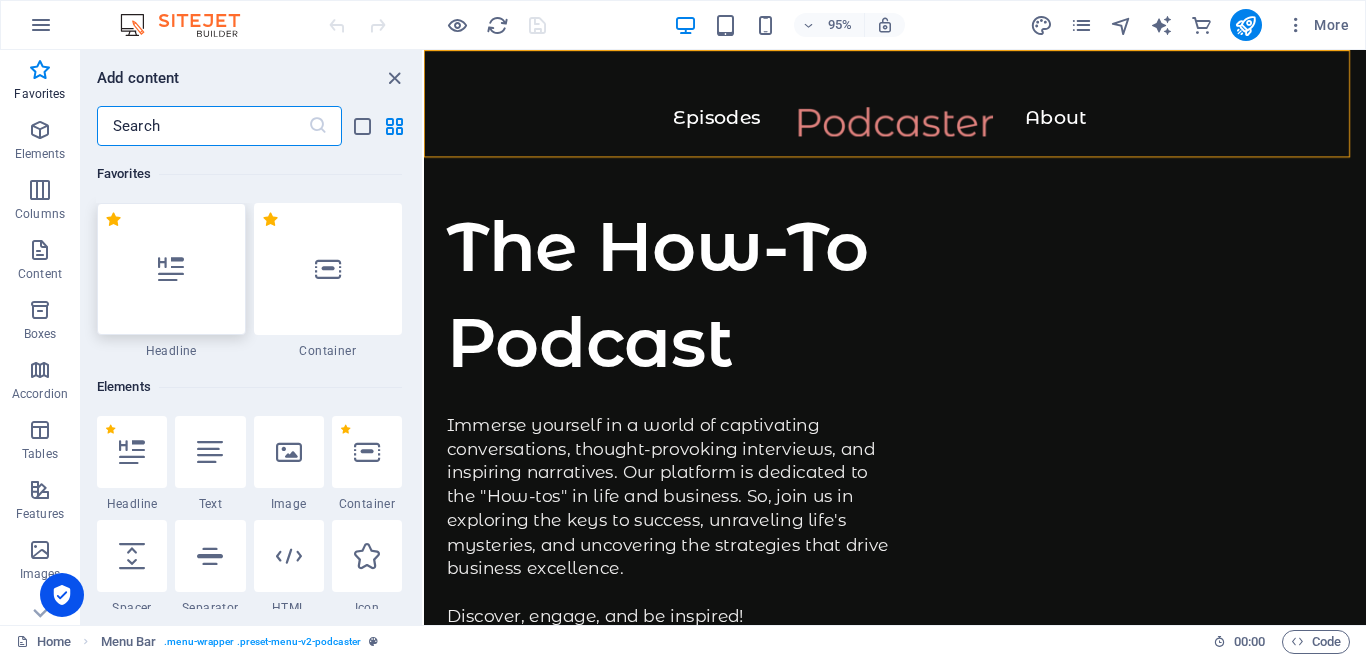 click at bounding box center [171, 269] 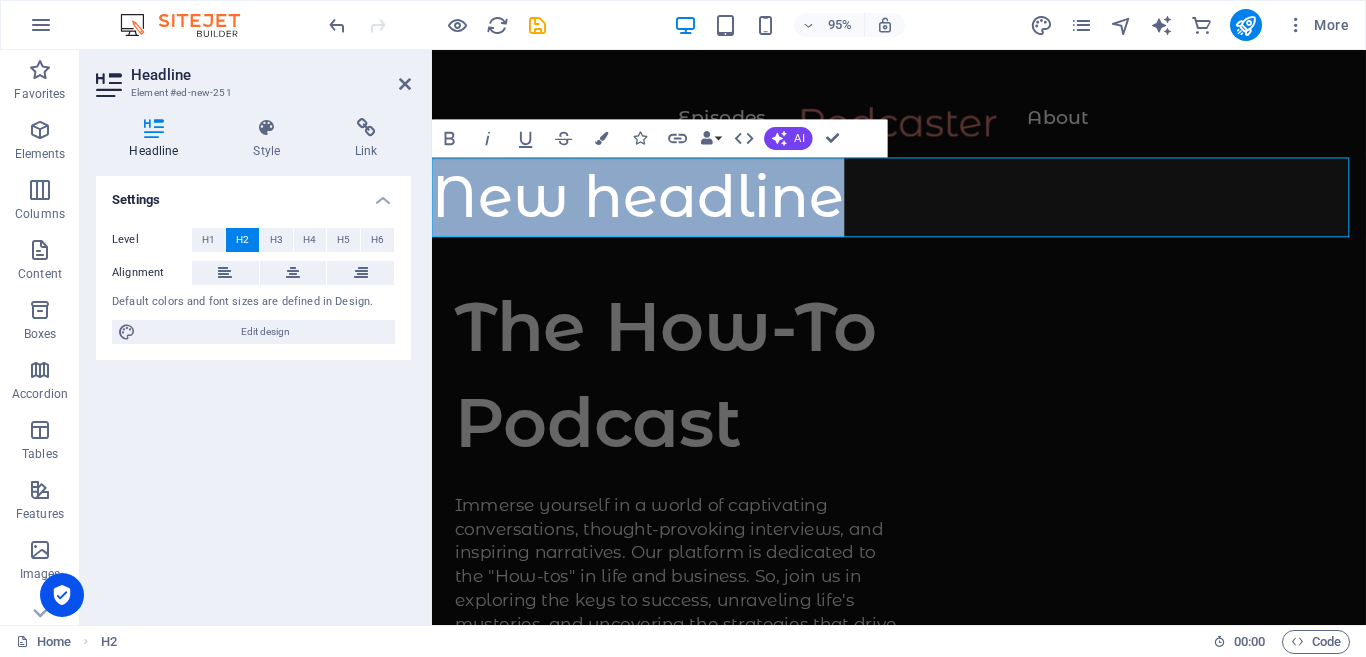 type 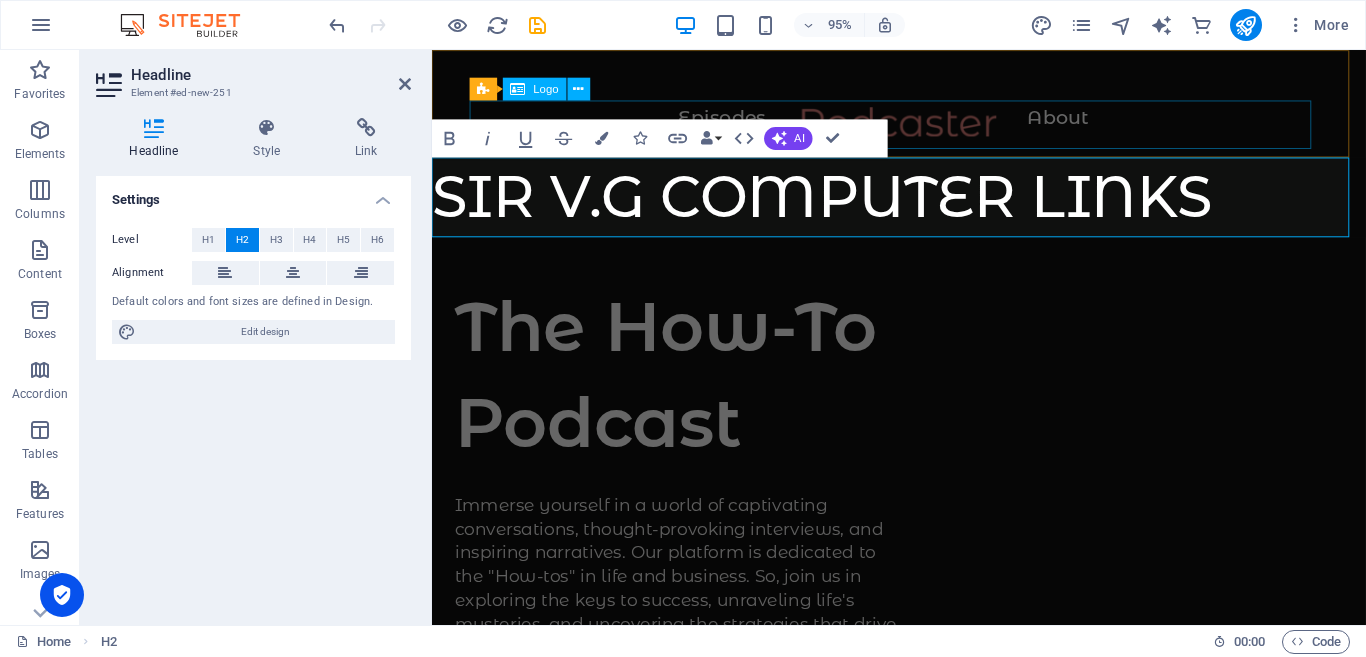 click at bounding box center [923, 135] 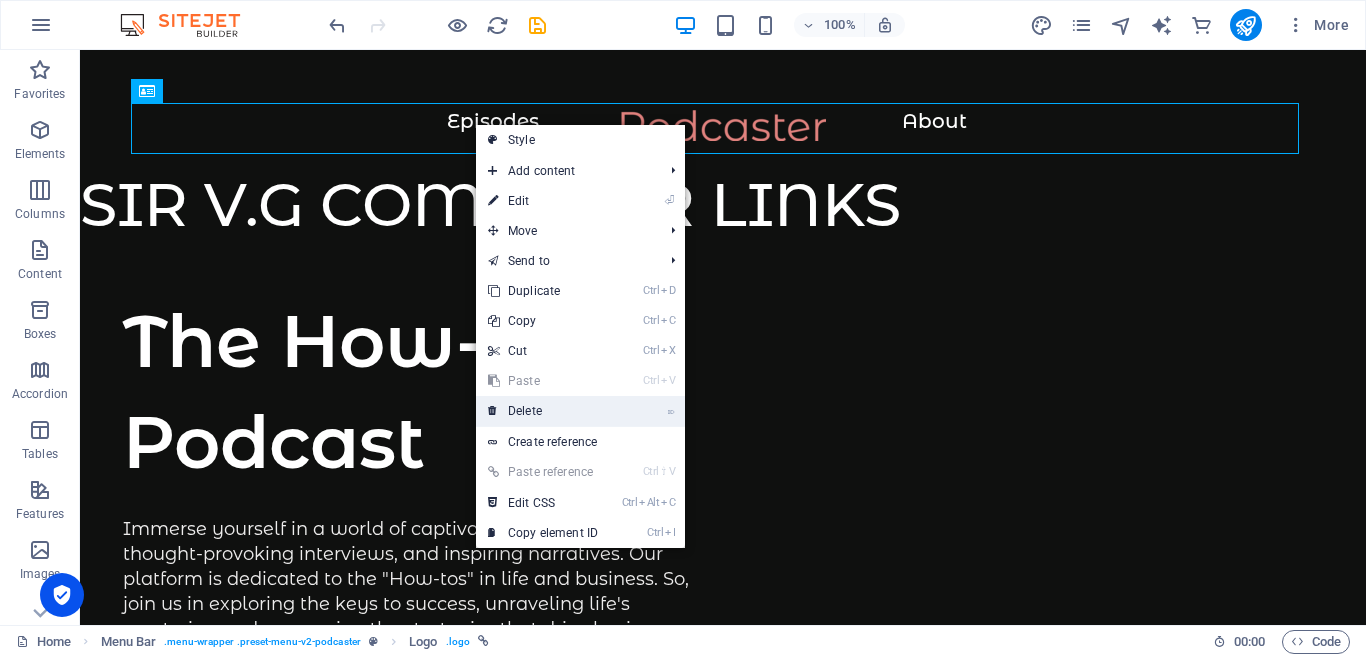 click on "⌦  Delete" at bounding box center [543, 411] 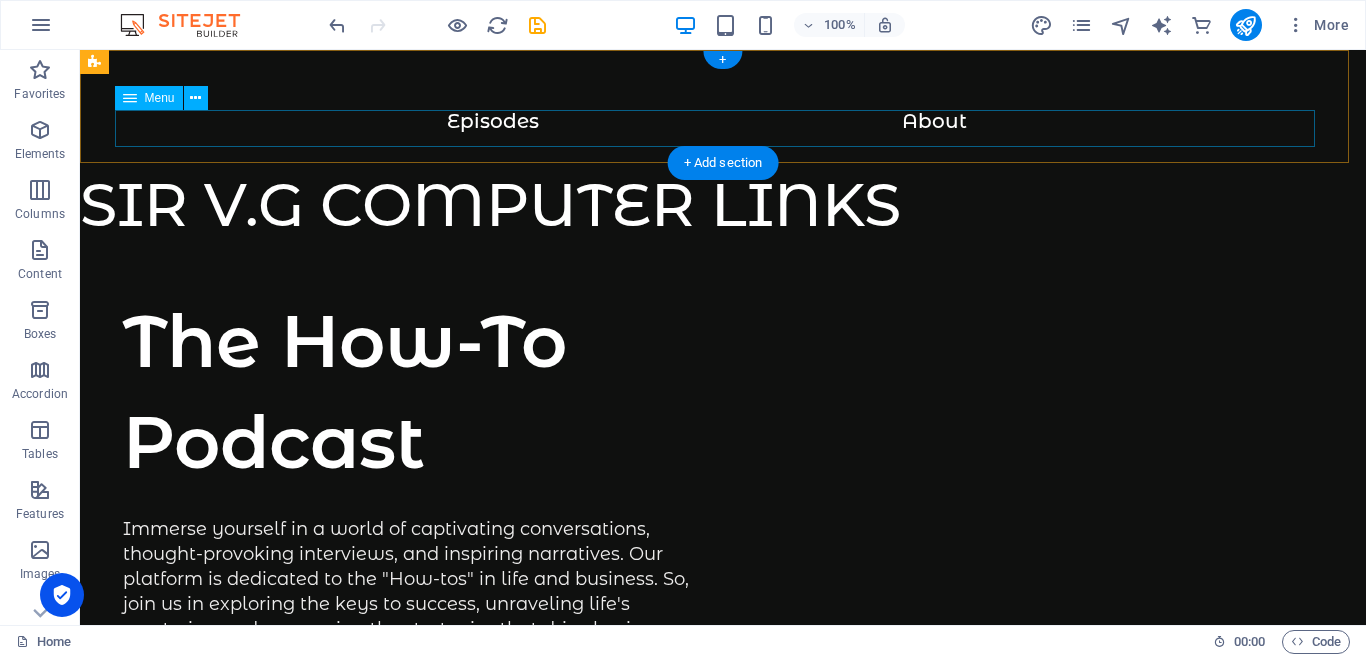 click on "Episodes About" at bounding box center (723, 128) 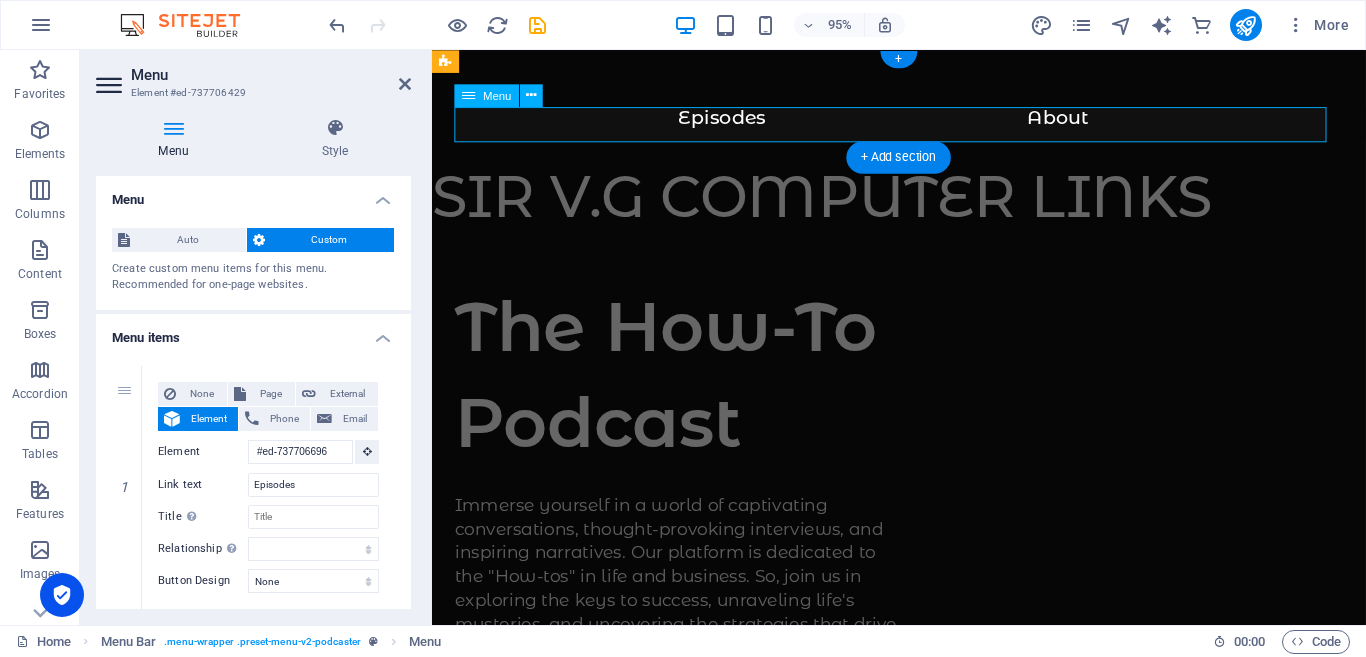 click on "Episodes About" at bounding box center [923, 128] 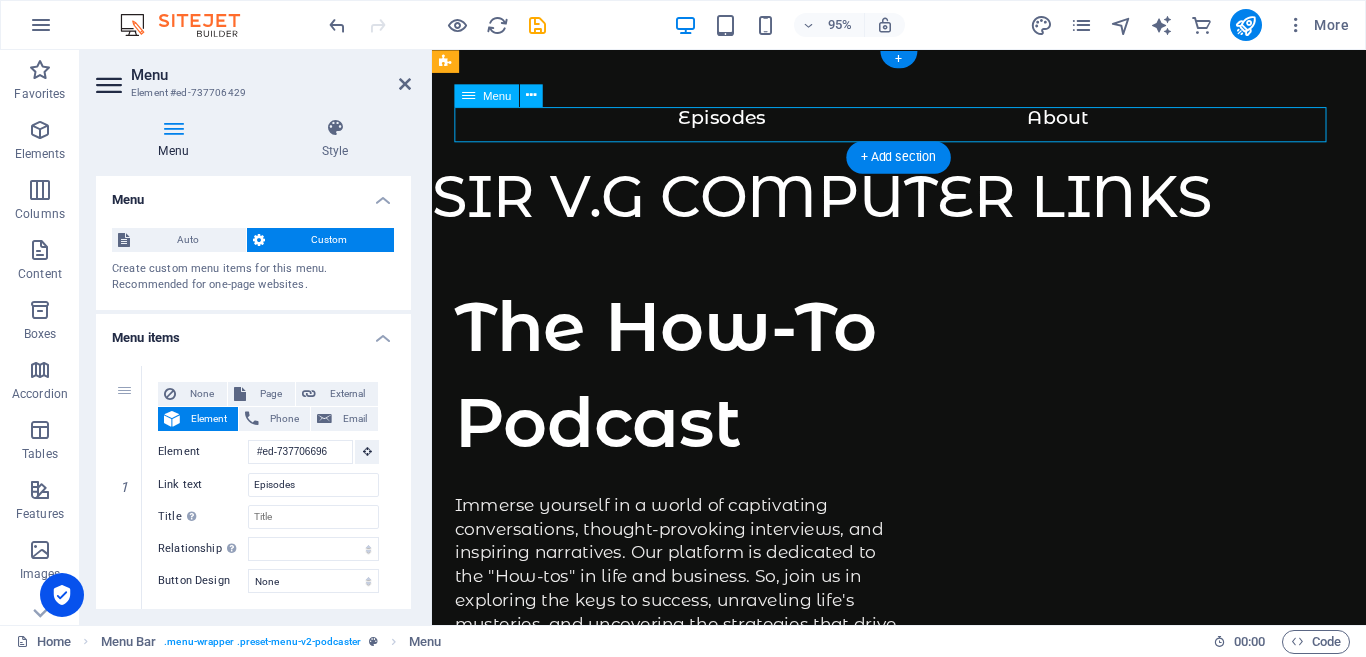 click on "Episodes About" at bounding box center [923, 128] 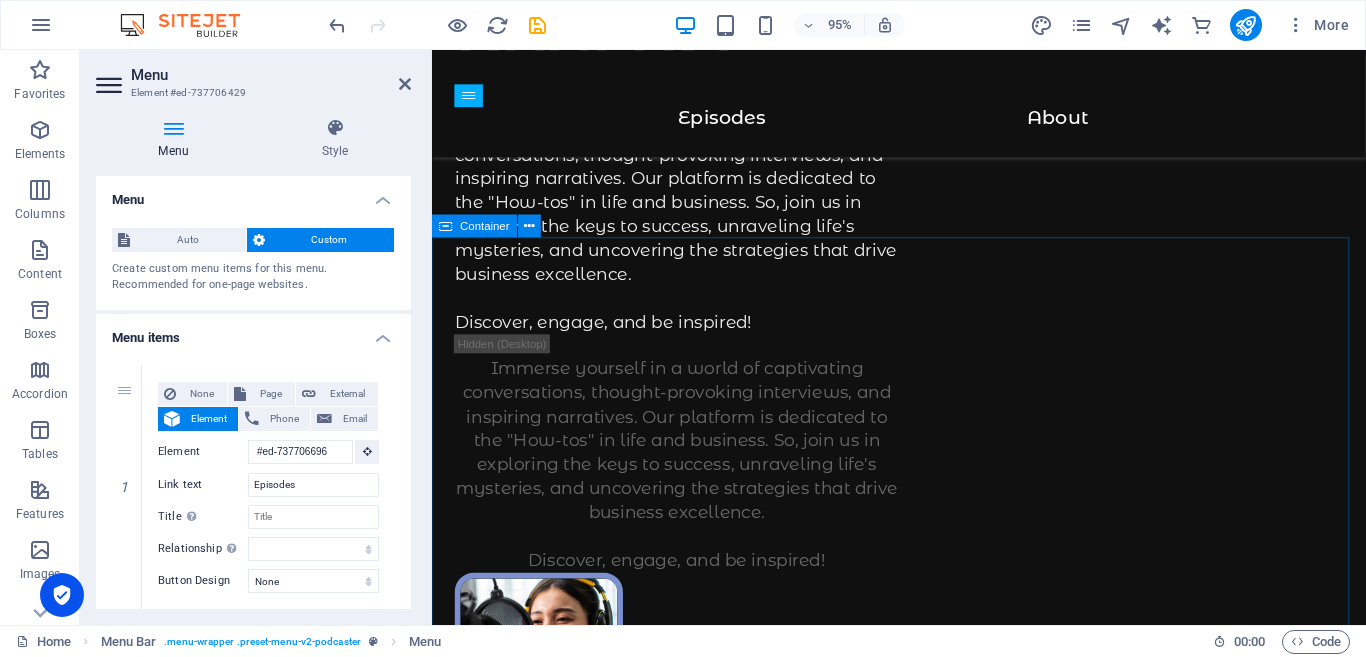 scroll, scrollTop: 0, scrollLeft: 0, axis: both 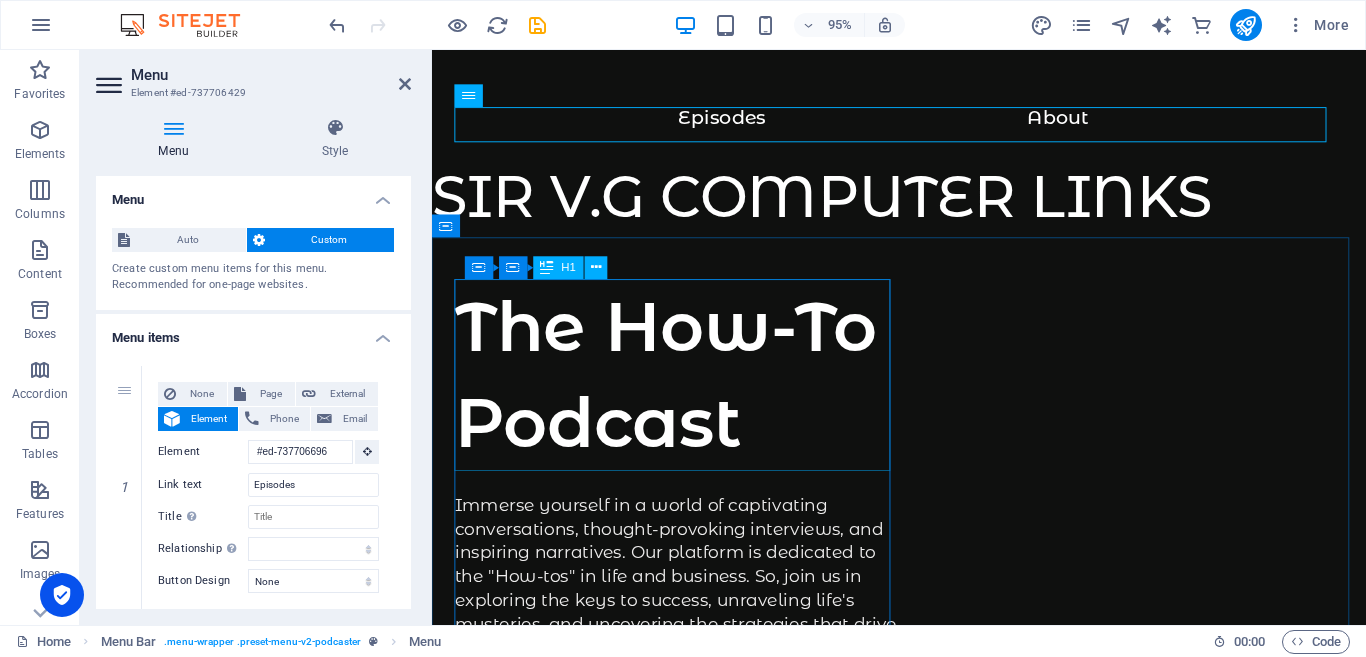 click on "The How-To Podcast" at bounding box center [690, 392] 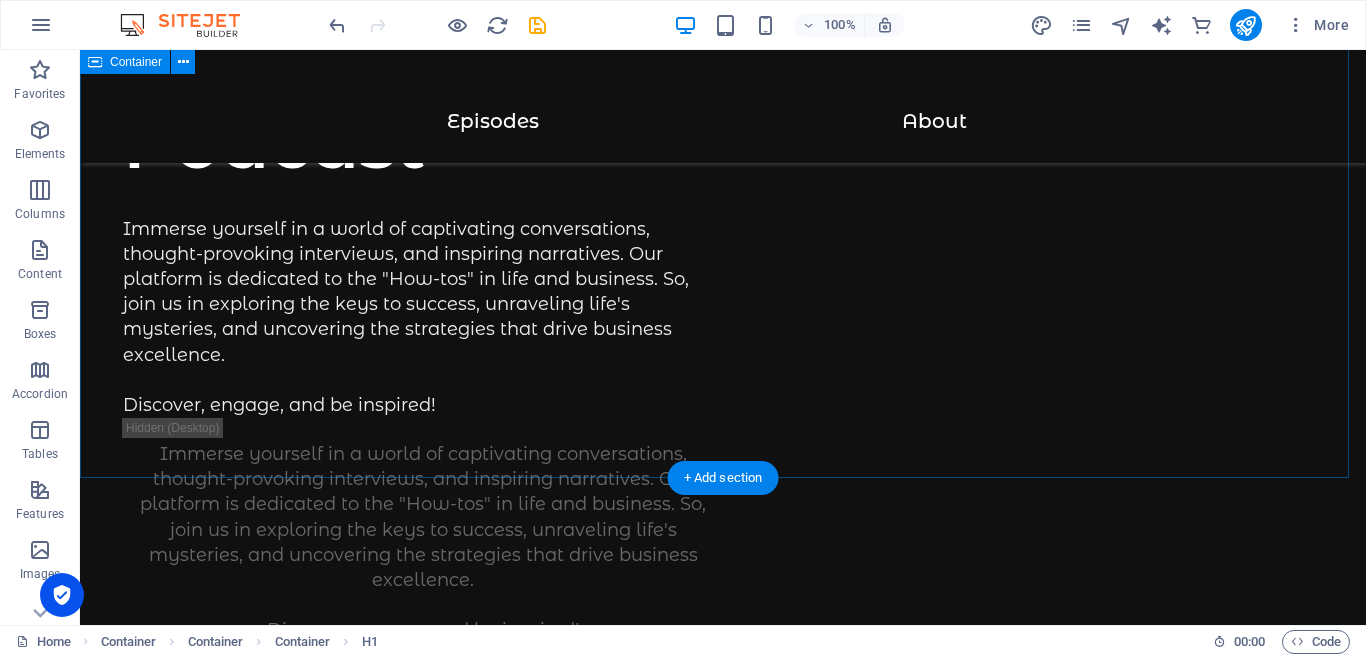scroll, scrollTop: 600, scrollLeft: 0, axis: vertical 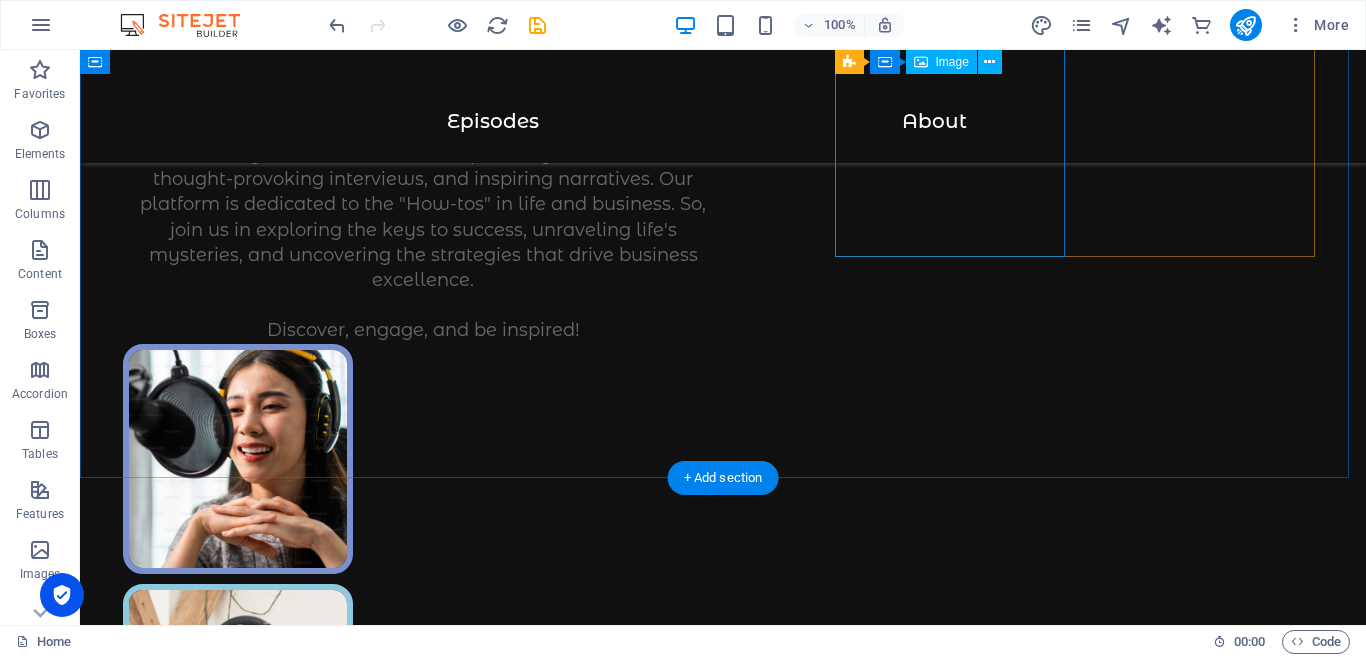 click at bounding box center [238, 939] 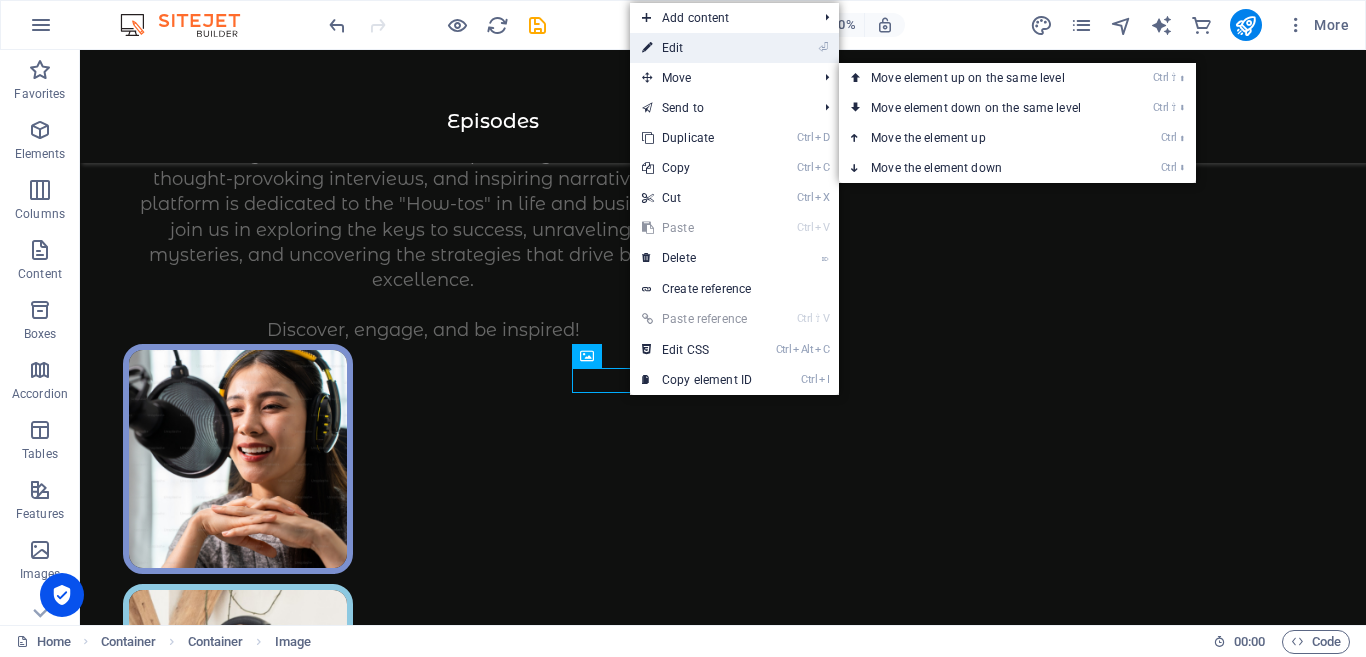 click on "⏎  Edit" at bounding box center (697, 48) 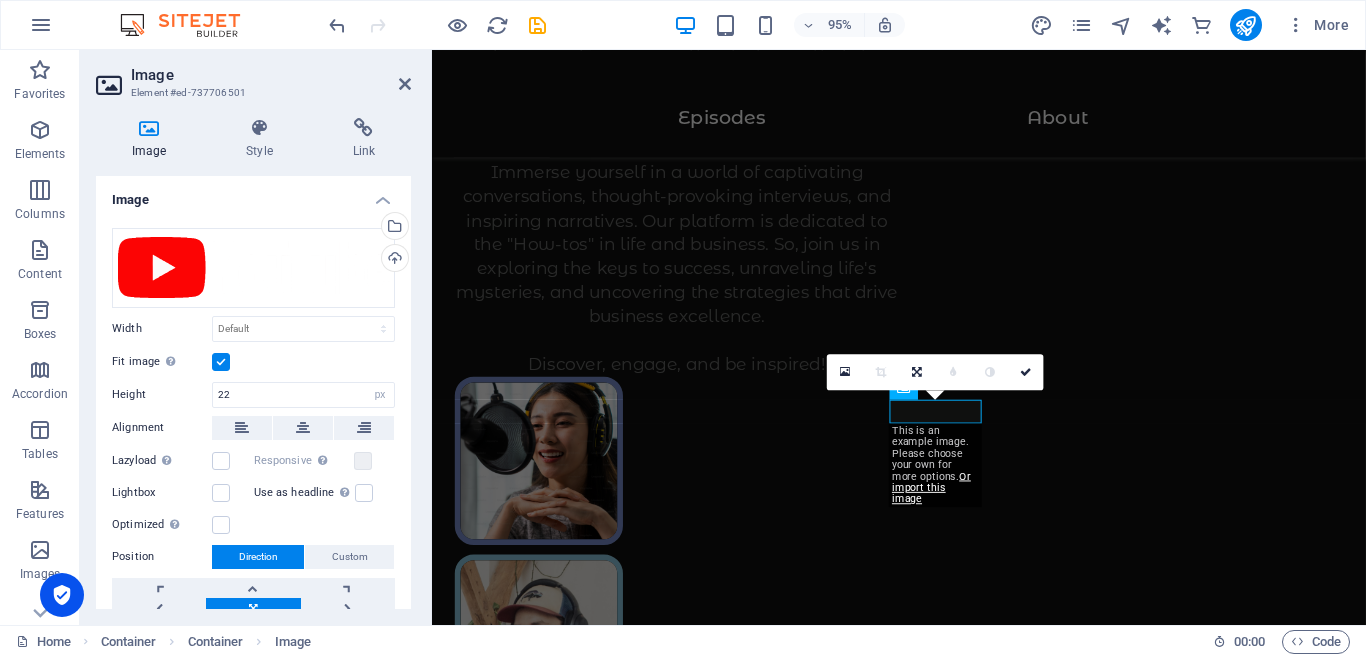 scroll, scrollTop: 97, scrollLeft: 0, axis: vertical 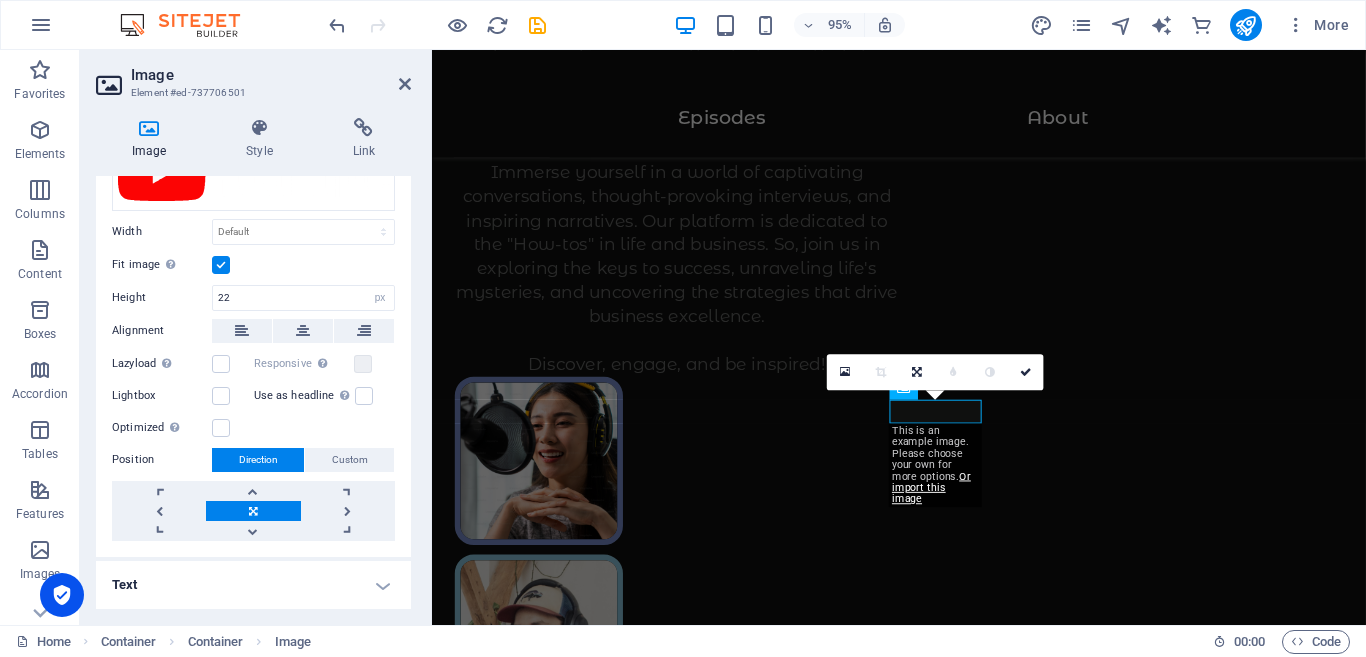 drag, startPoint x: 406, startPoint y: 302, endPoint x: 411, endPoint y: 271, distance: 31.400637 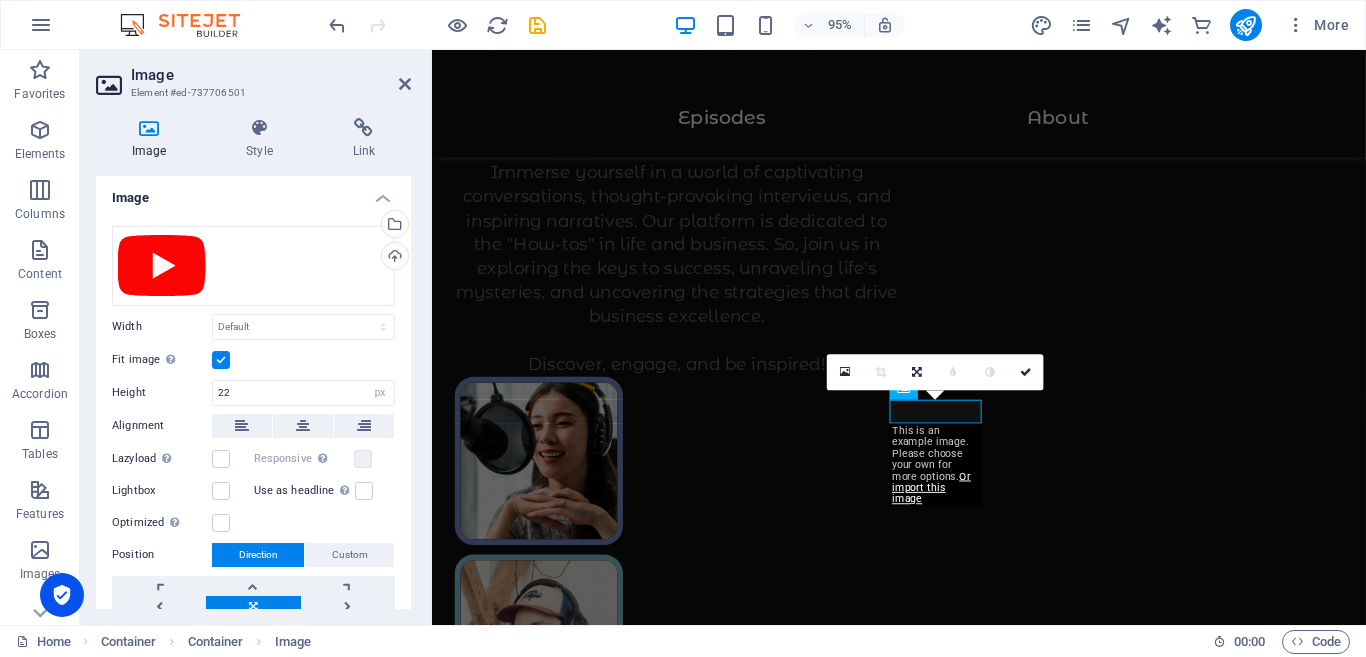 scroll, scrollTop: 0, scrollLeft: 0, axis: both 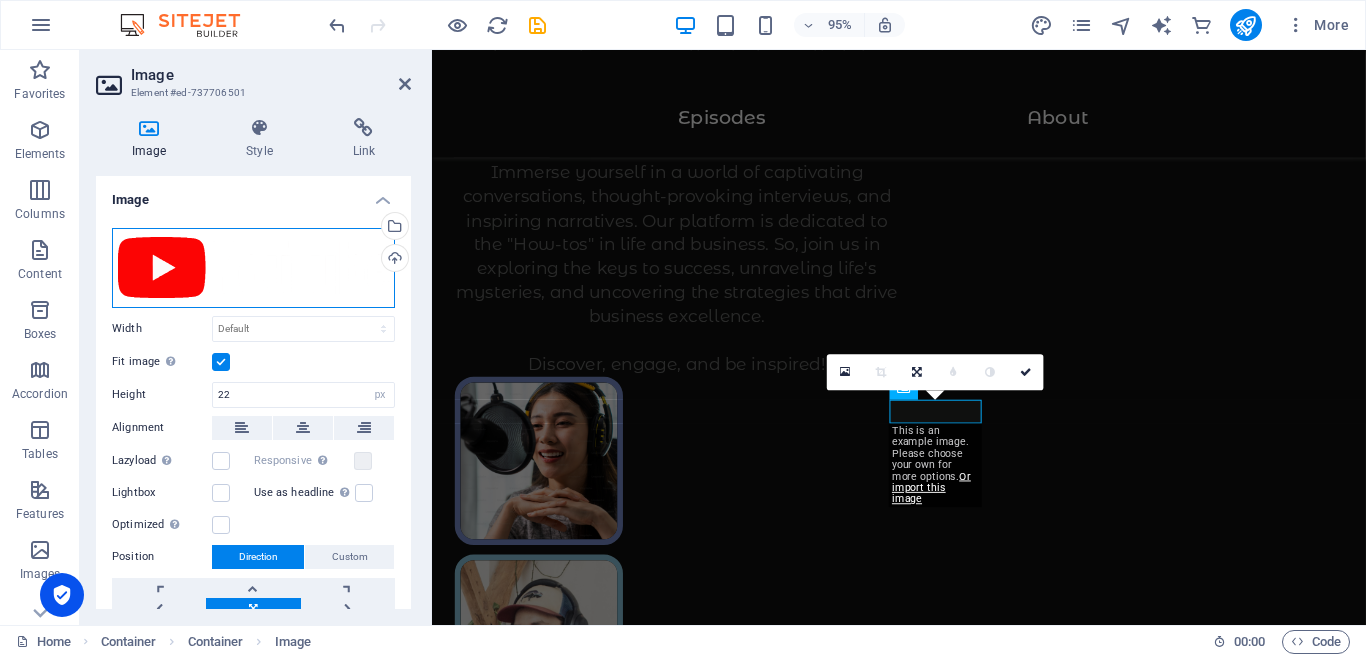 click on "Drag files here, click to choose files or select files from Files or our free stock photos & videos" at bounding box center (253, 268) 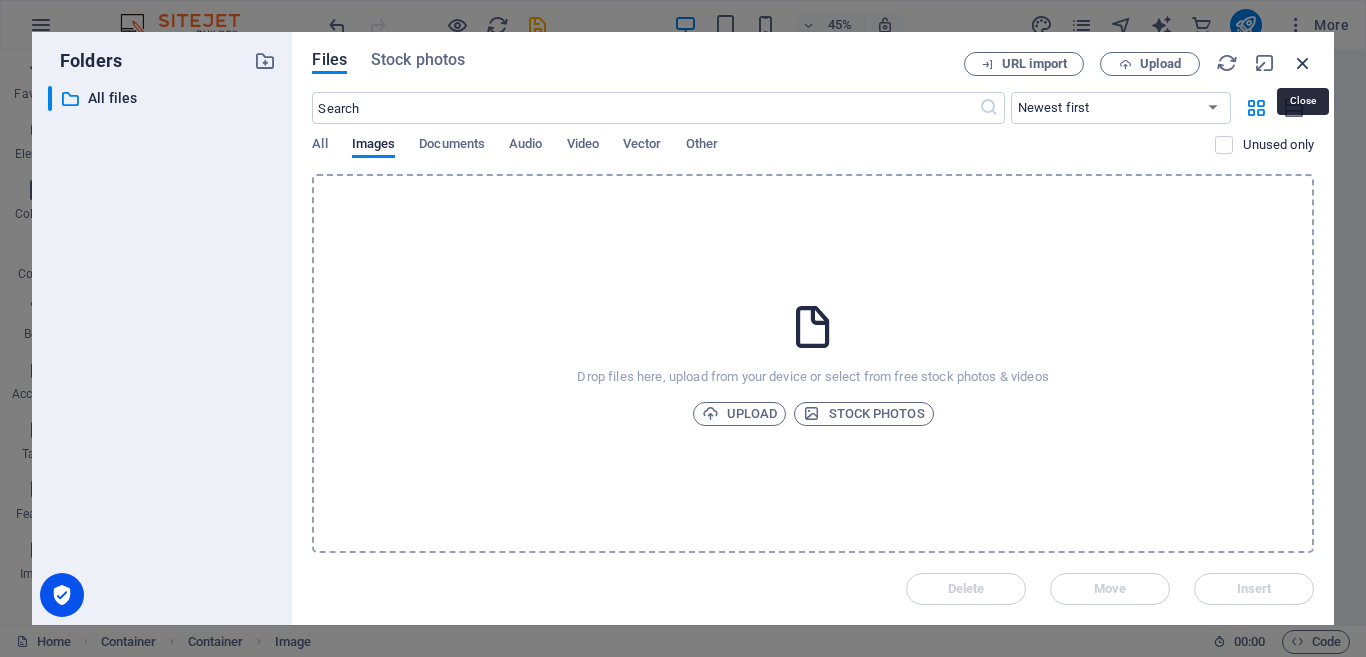 click at bounding box center (1303, 63) 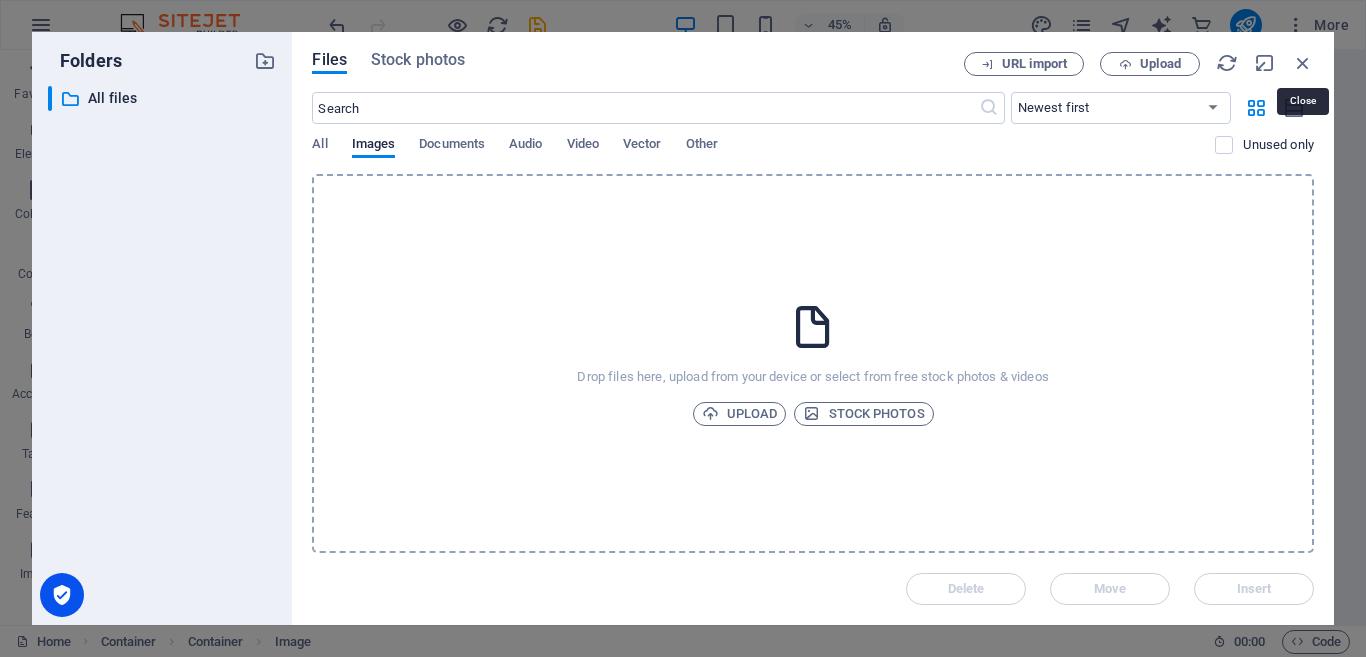 click on "Episodes About" at bounding box center [925, 106] 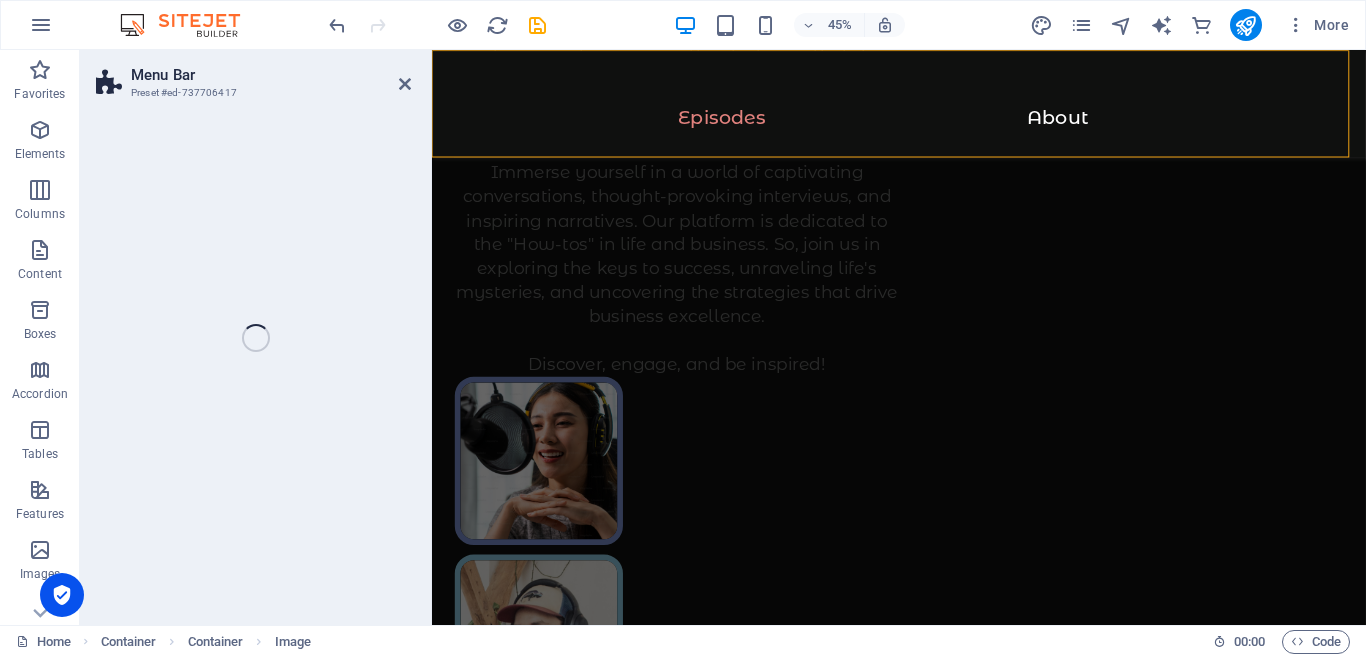 click on "Episodes About SIR V.G COMPUTER LINKS The How-To Podcast Immerse yourself in a world of captivating conversations, thought-provoking interviews, and inspiring narratives. Our platform is dedicated to the "How-tos" in life and business. So, join us in exploring the keys to success, unraveling life's mysteries, and uncovering the strategies that drive business excellence. Discover, engage, and be inspired! Immerse yourself in a world of captivating conversations, thought-provoking interviews, and inspiring narratives. Our platform is dedicated to the "How-tos" in life and business. So, join us in exploring the keys to success, unraveling life's mysteries, and uncovering the strategies that drive business excellence. Discover, engage, and be inspired! Supported by: Listen to the best episodes All Business Startup Education Sport Travel Art How to employ a great business developer? Jake Clark 84 min Episode 47 Jun 7, 2023 A great leader or a great manager - what is better? Sam Concord 125 min Episode 36 213 min" at bounding box center (923, 8710) 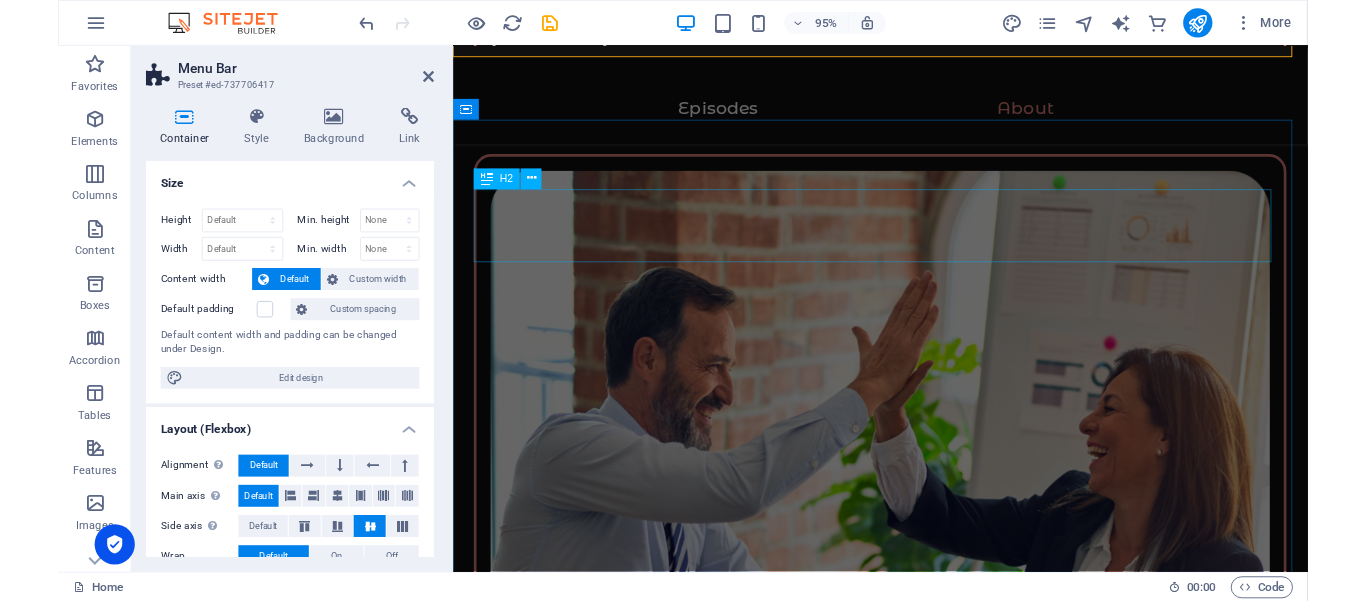 scroll, scrollTop: 3400, scrollLeft: 0, axis: vertical 